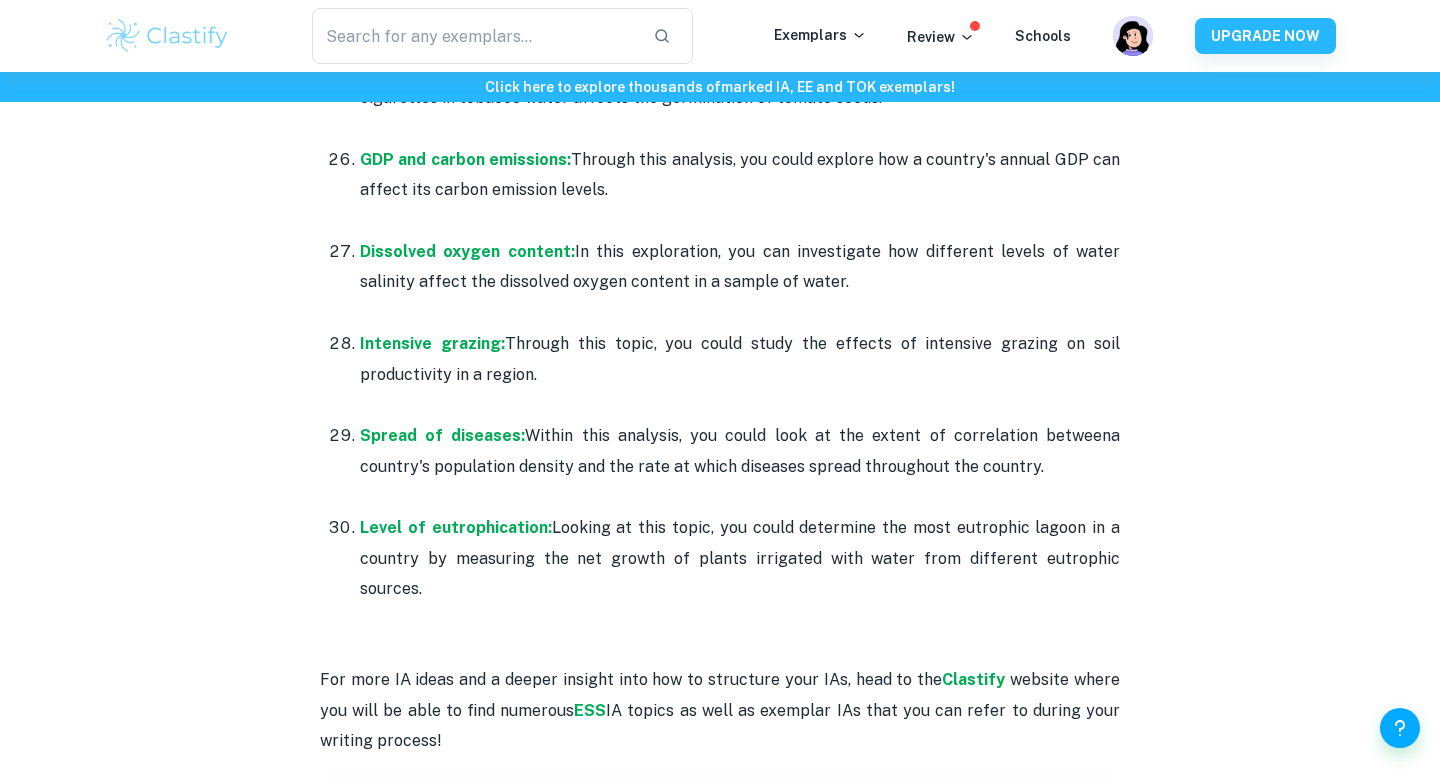 scroll, scrollTop: 3888, scrollLeft: 0, axis: vertical 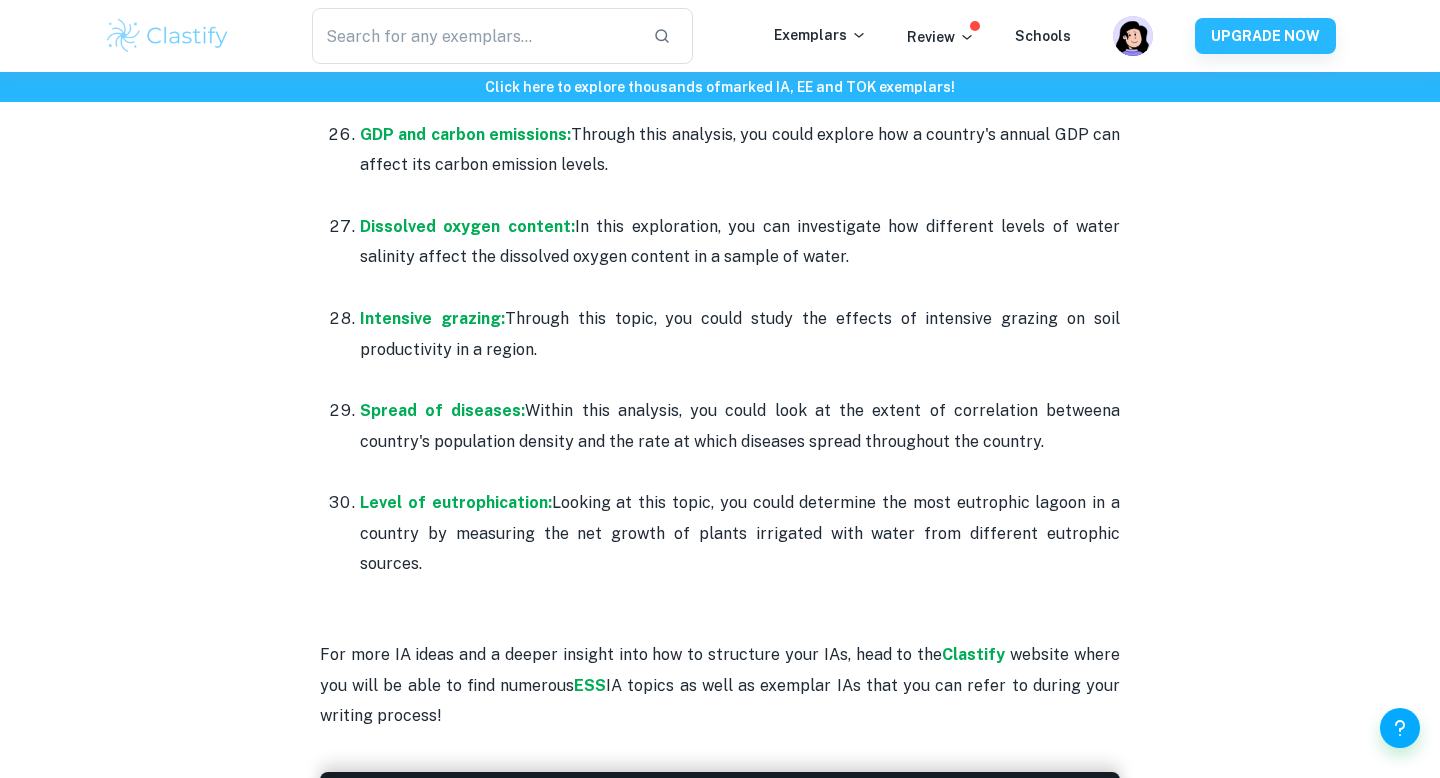 click on "Looking at this topic, you could determine the most eutrophic lagoon in a country by measuring the net growth of plants irrigated with water from different eutrophic sources." at bounding box center (740, 533) 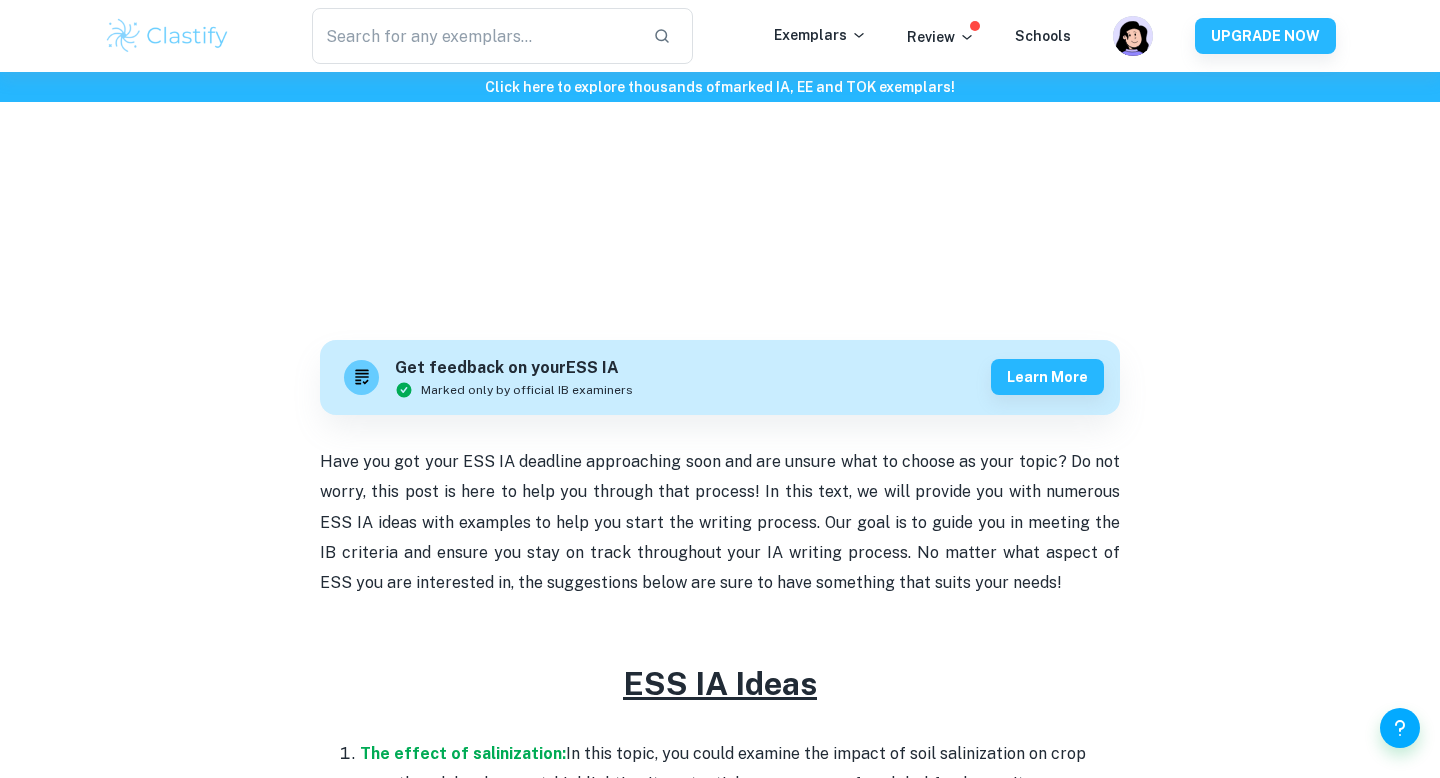 scroll, scrollTop: 393, scrollLeft: 0, axis: vertical 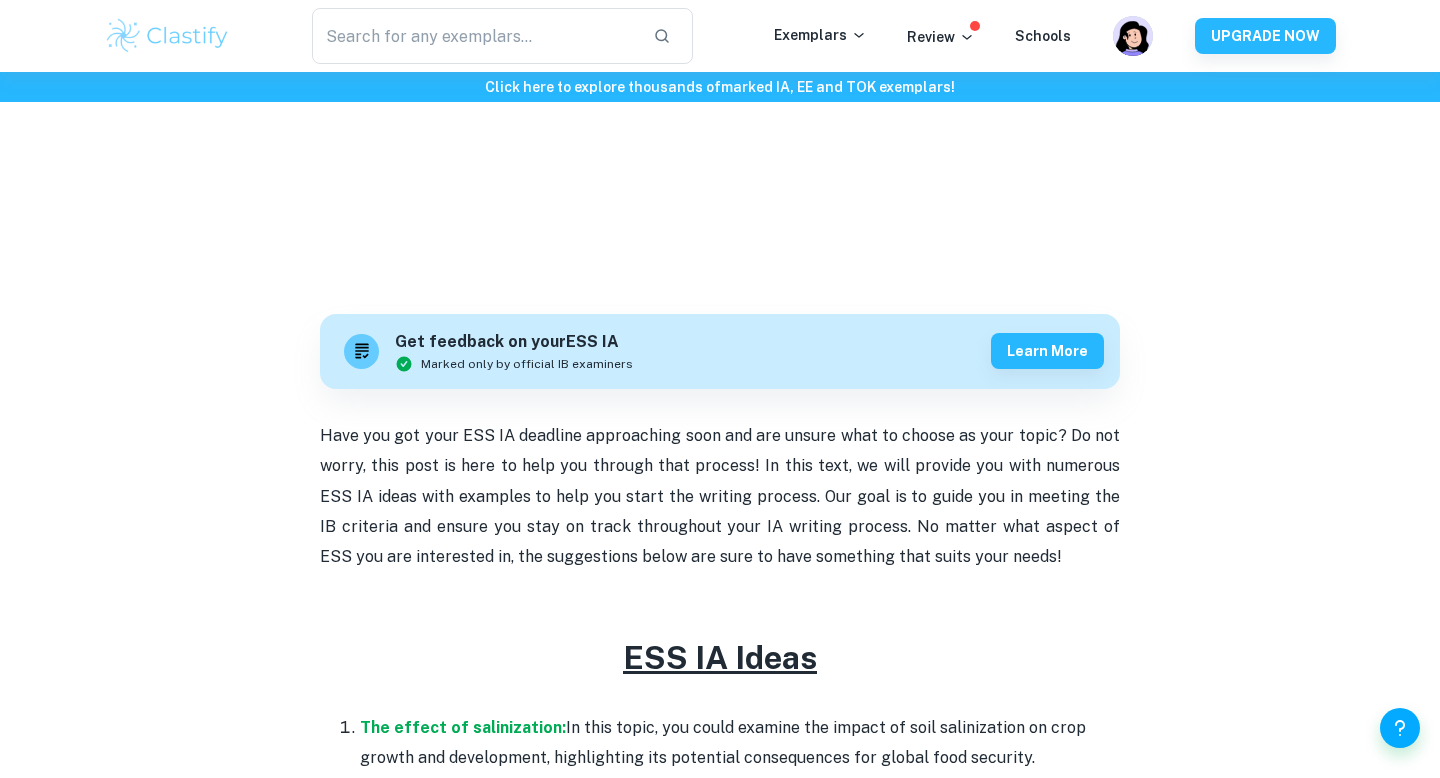 drag, startPoint x: 1106, startPoint y: 505, endPoint x: 302, endPoint y: 685, distance: 823.9029 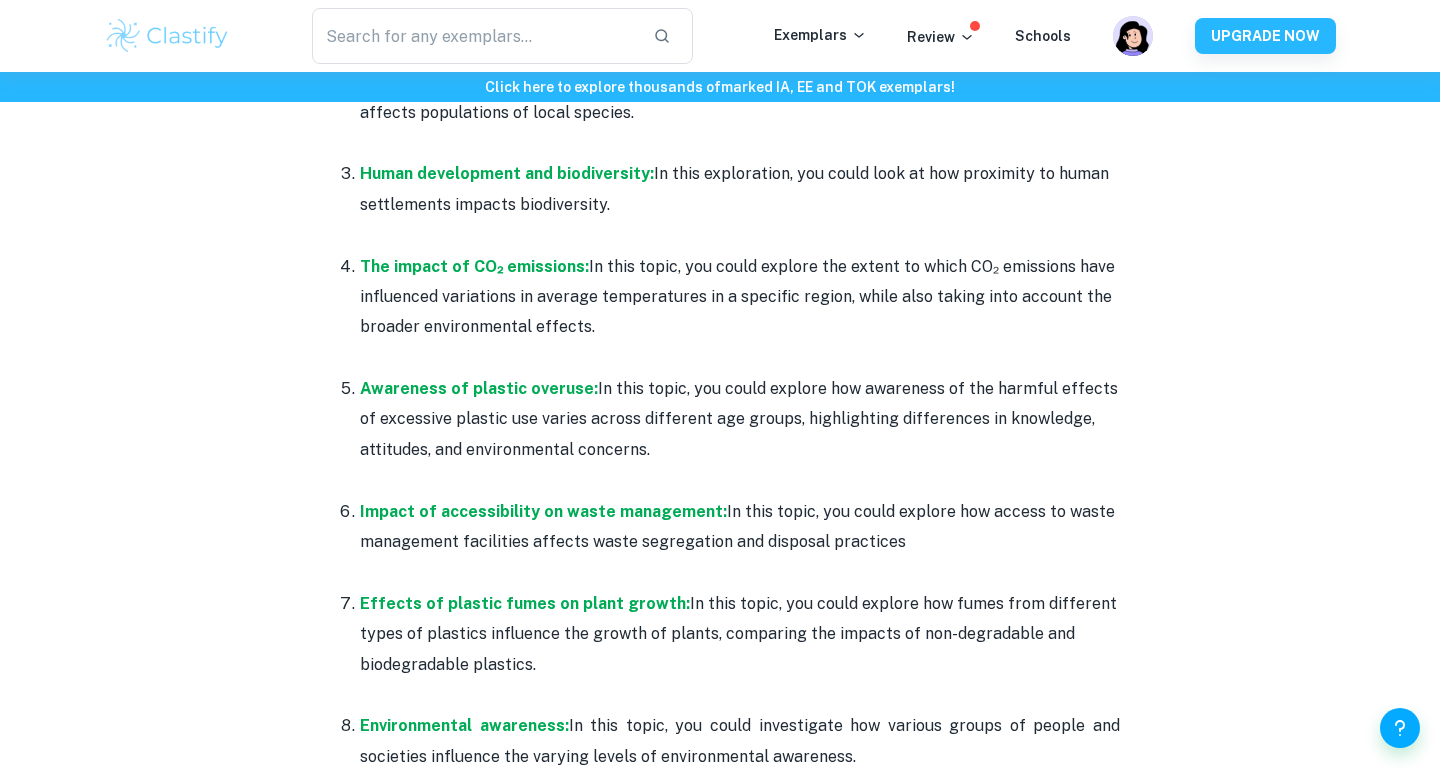 scroll, scrollTop: 1133, scrollLeft: 0, axis: vertical 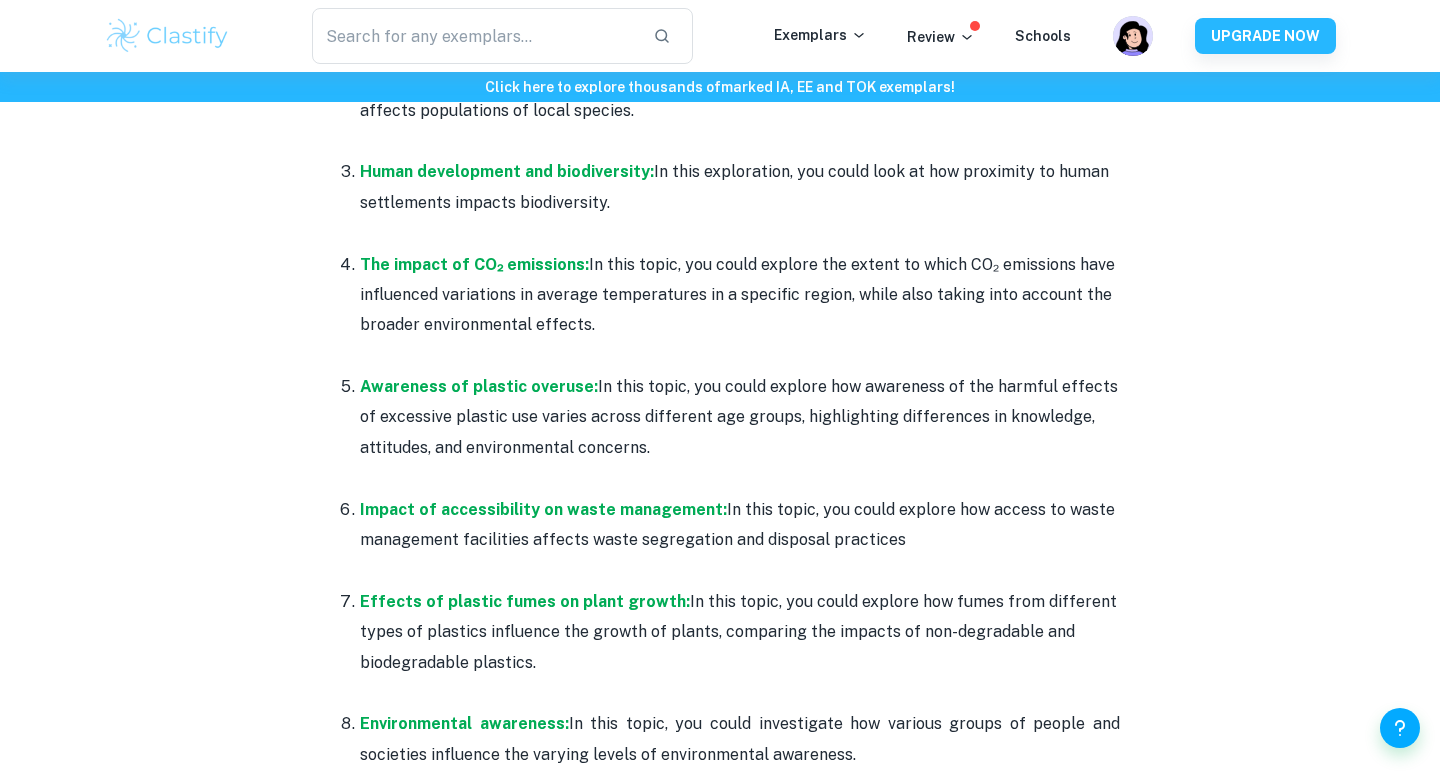 click at bounding box center [740, 233] 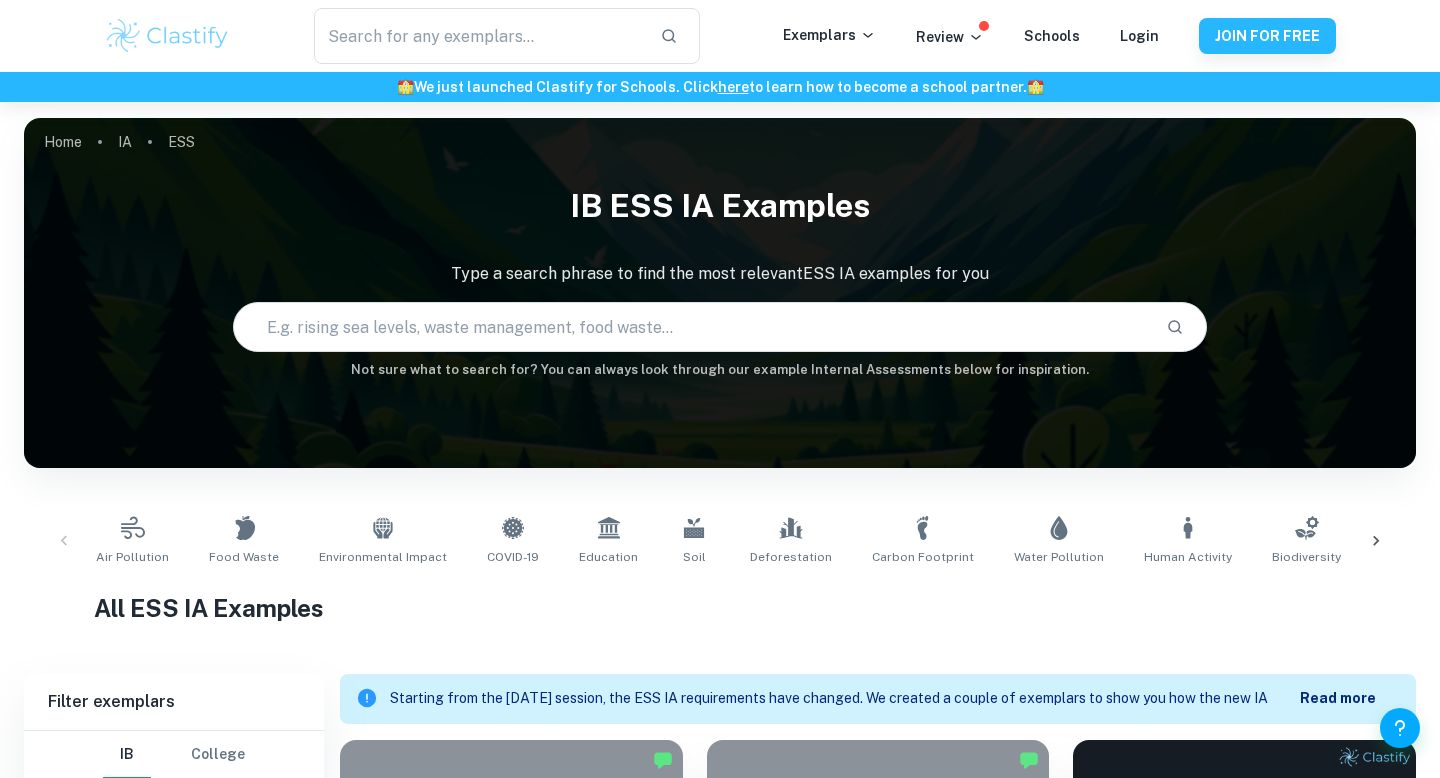 scroll, scrollTop: 384, scrollLeft: 0, axis: vertical 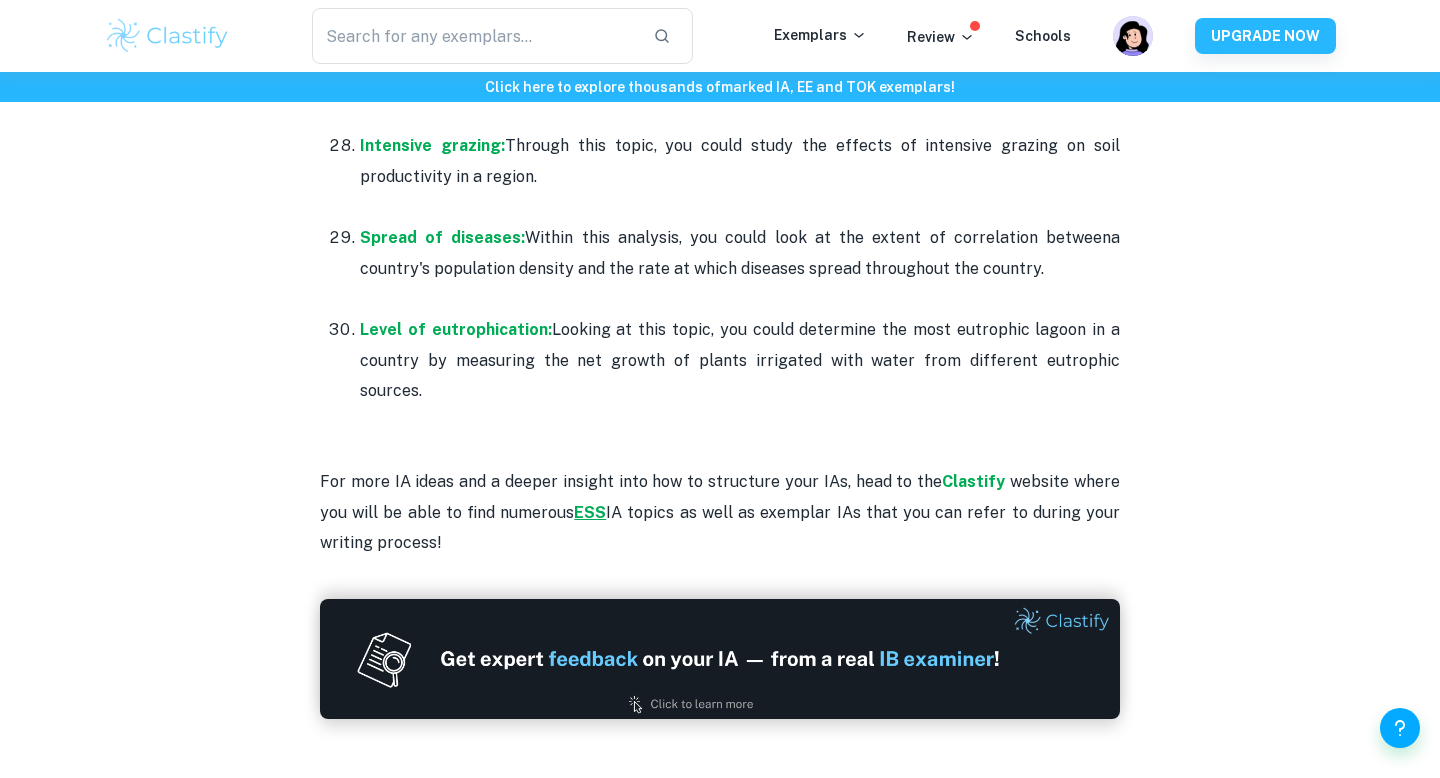 click on "ESS" at bounding box center (590, 512) 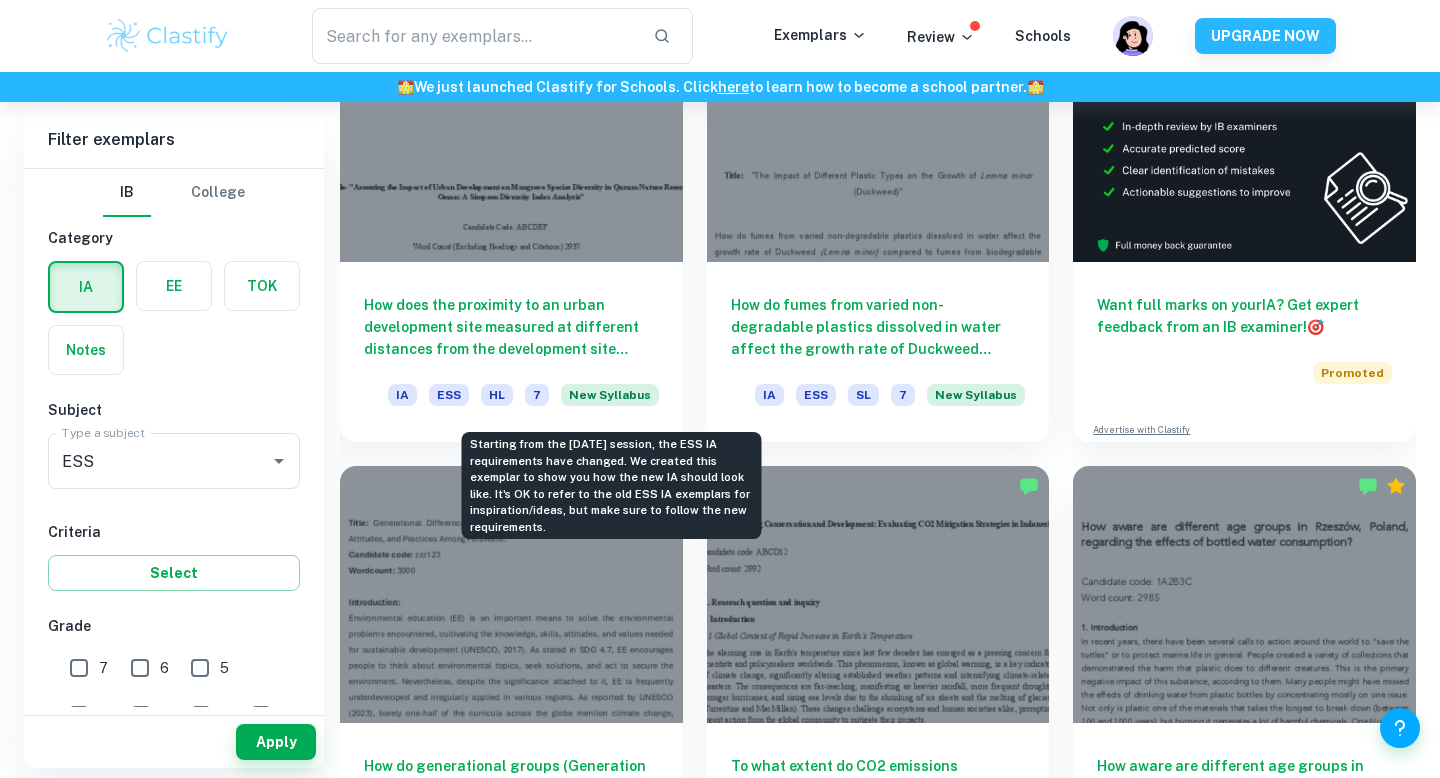 scroll, scrollTop: 769, scrollLeft: 0, axis: vertical 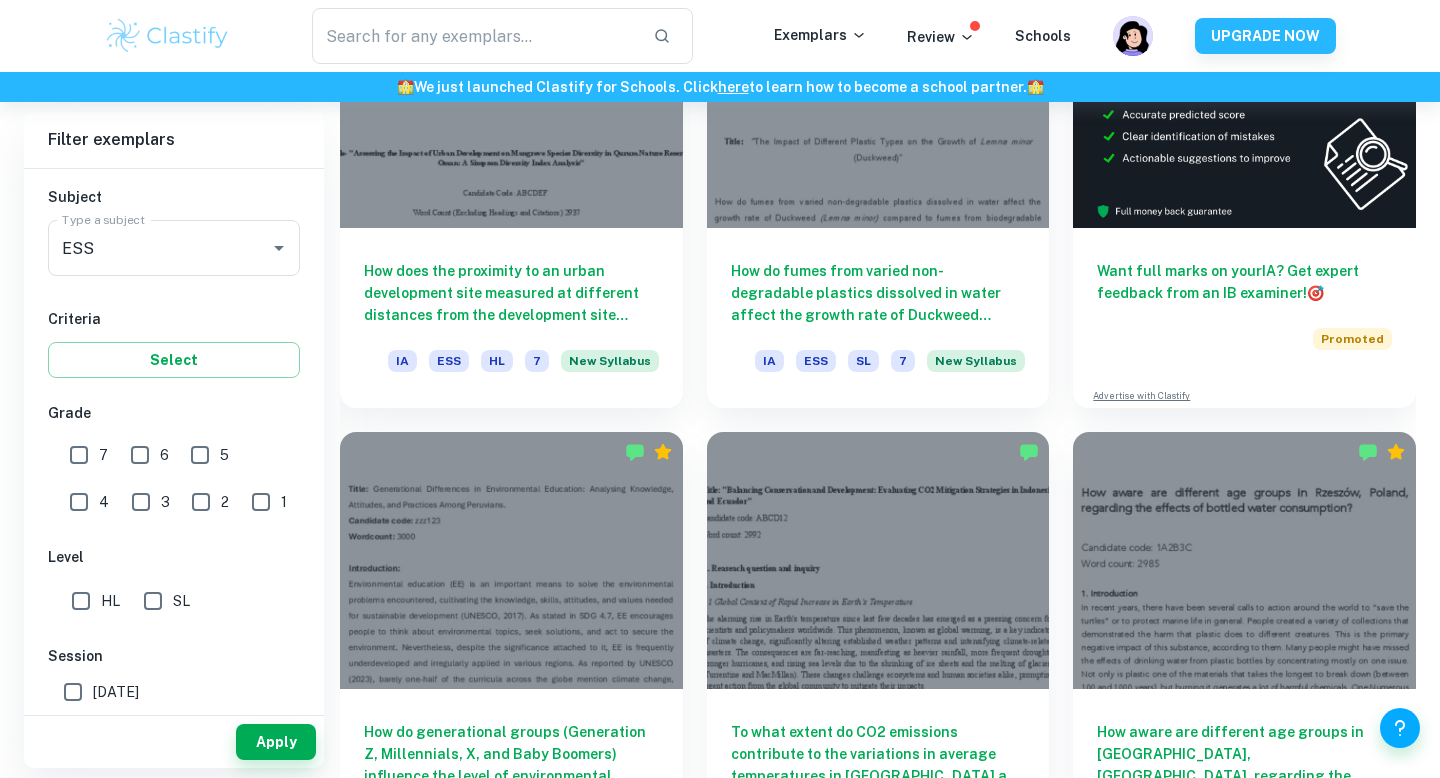 click on "7" at bounding box center [79, 455] 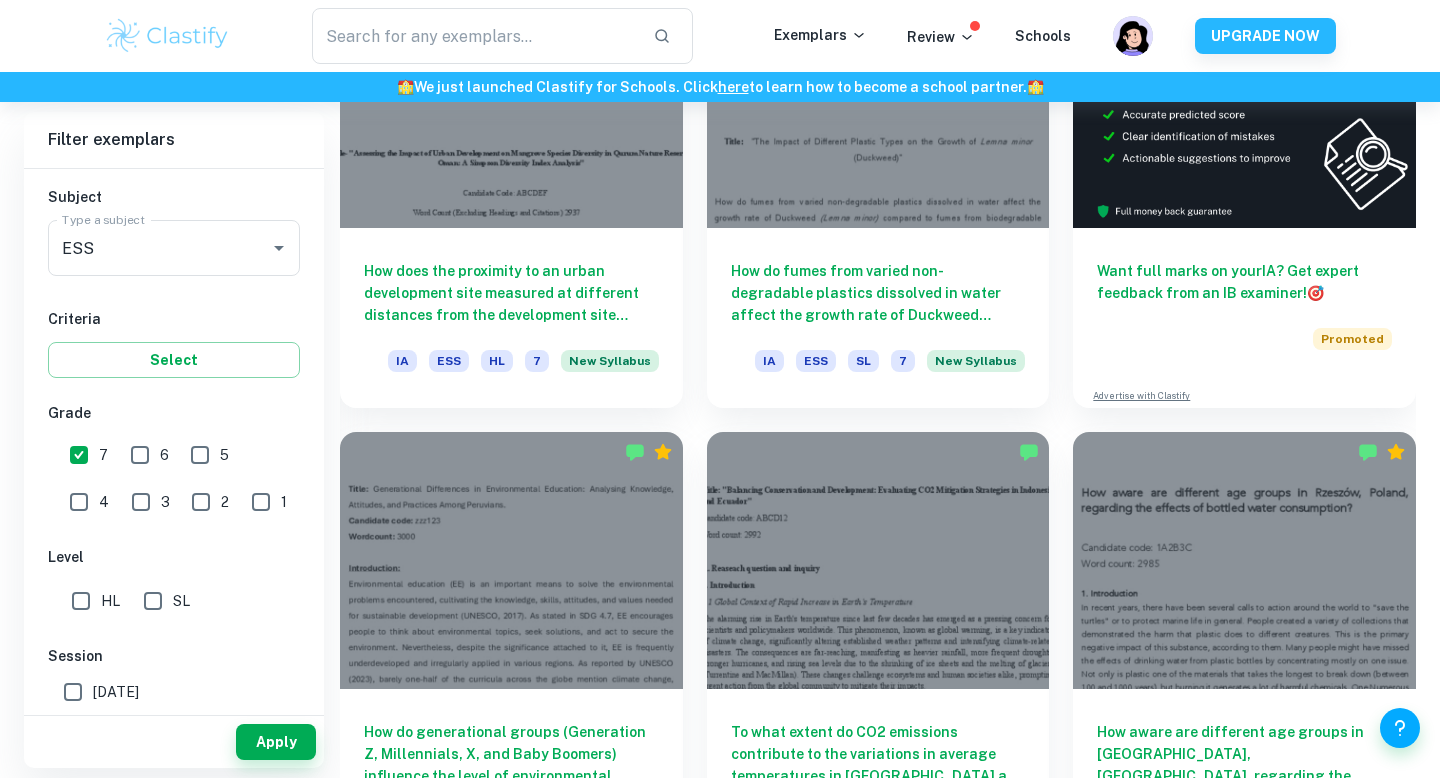 click on "SL" at bounding box center (153, 601) 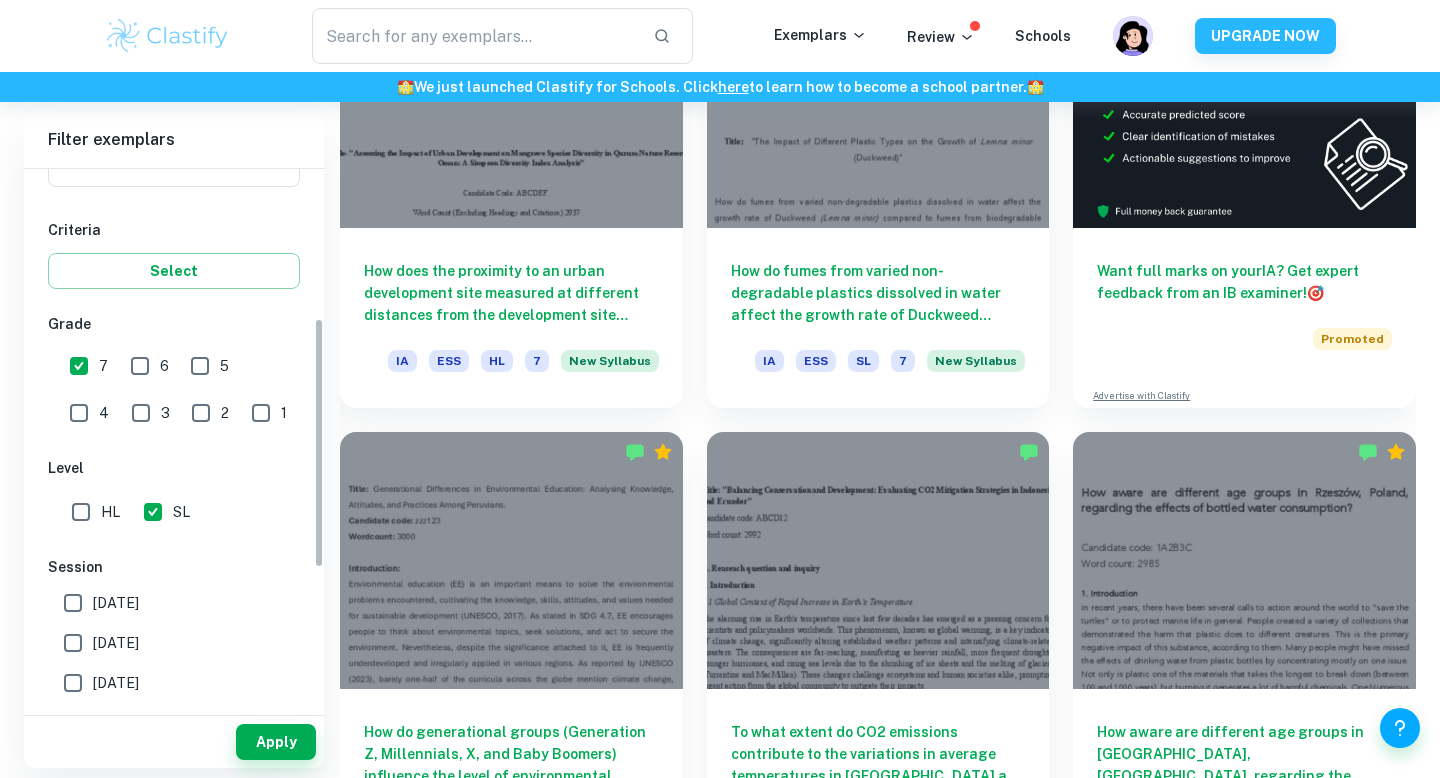 scroll, scrollTop: 398, scrollLeft: 0, axis: vertical 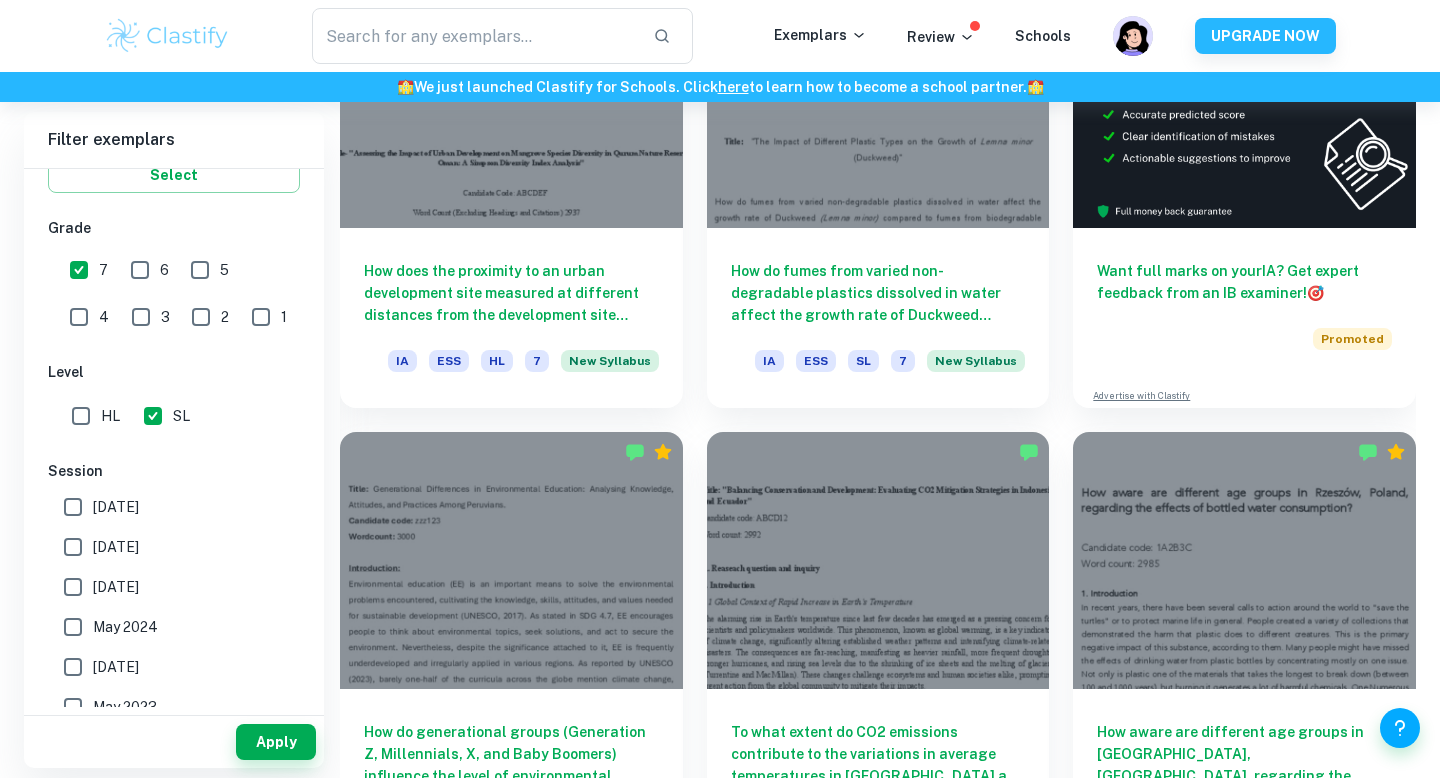 click on "May 2026" at bounding box center [73, 507] 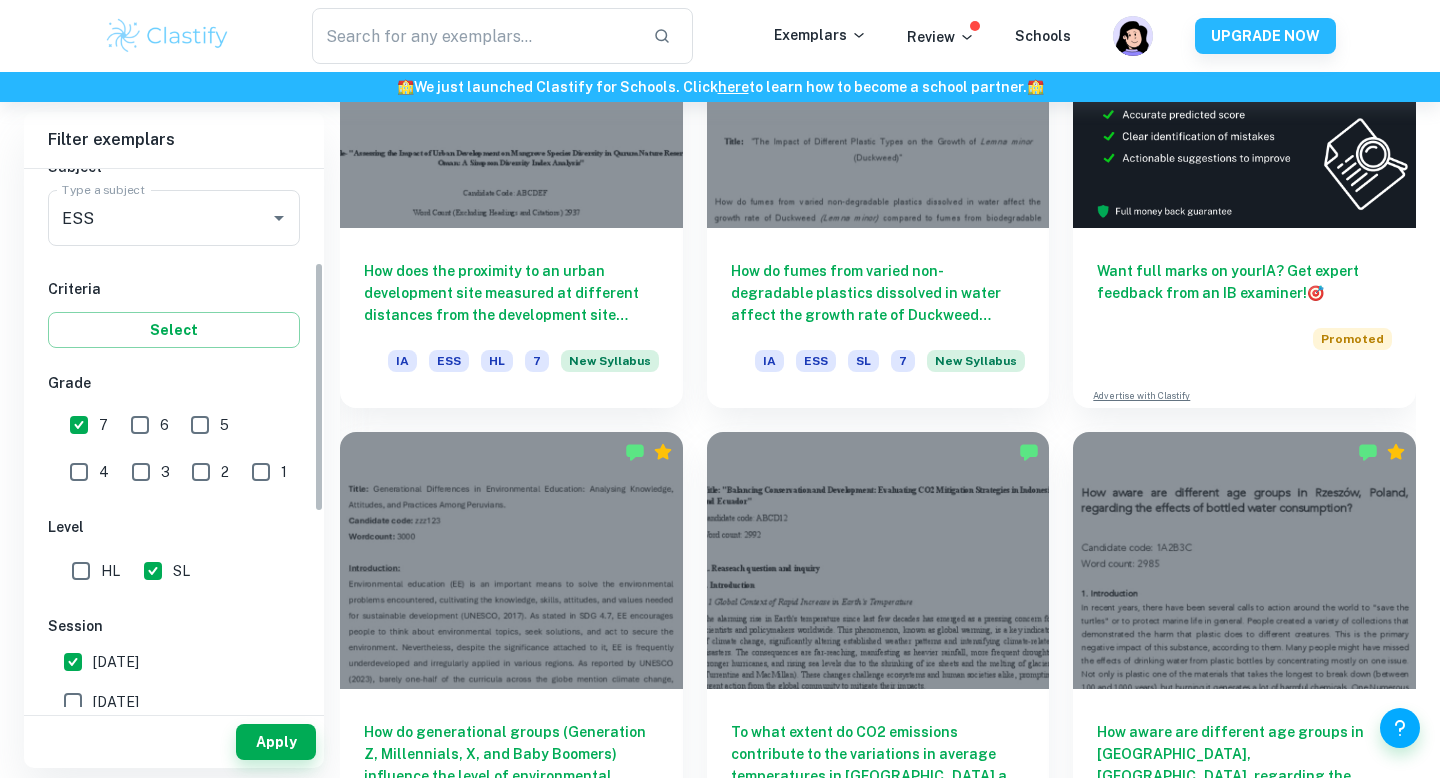scroll, scrollTop: 33, scrollLeft: 0, axis: vertical 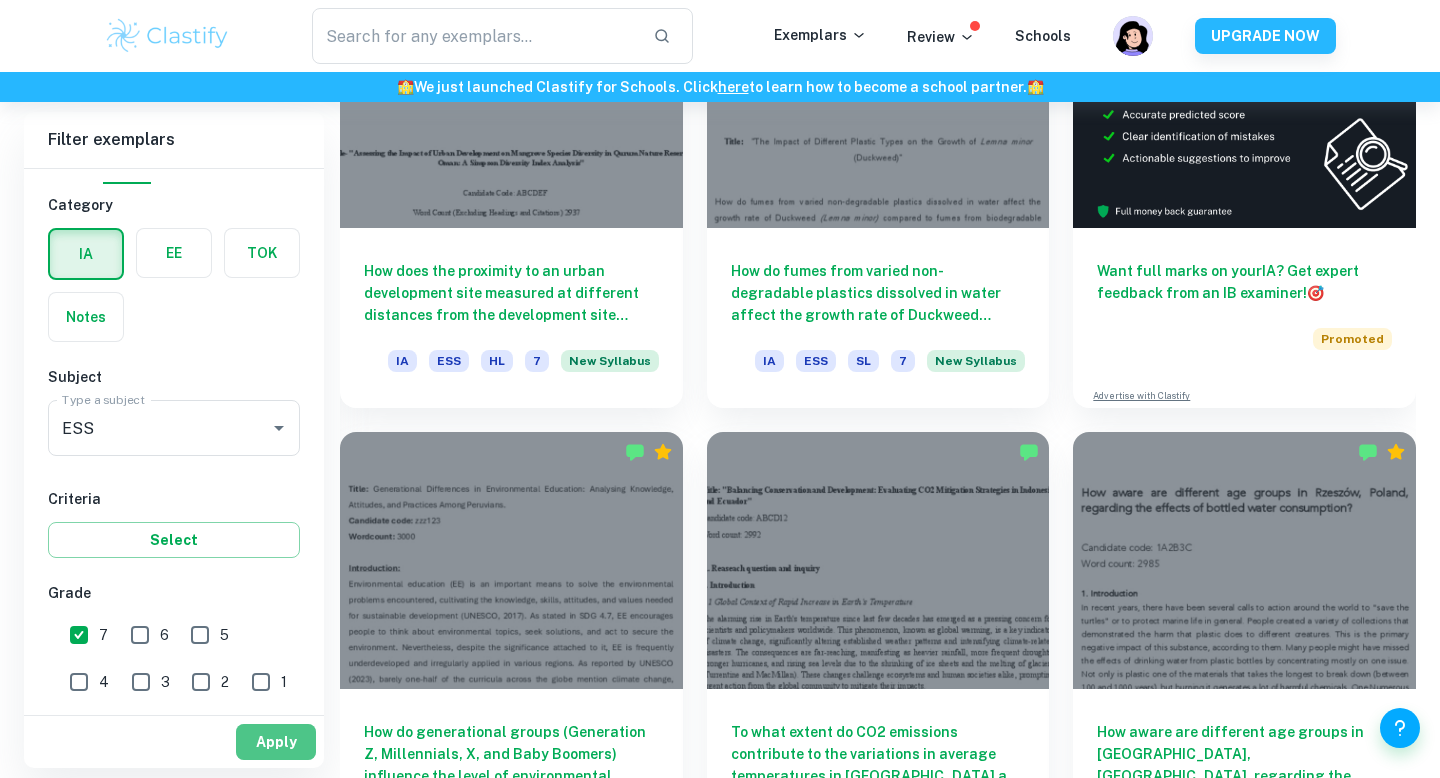 click on "Apply" at bounding box center [276, 742] 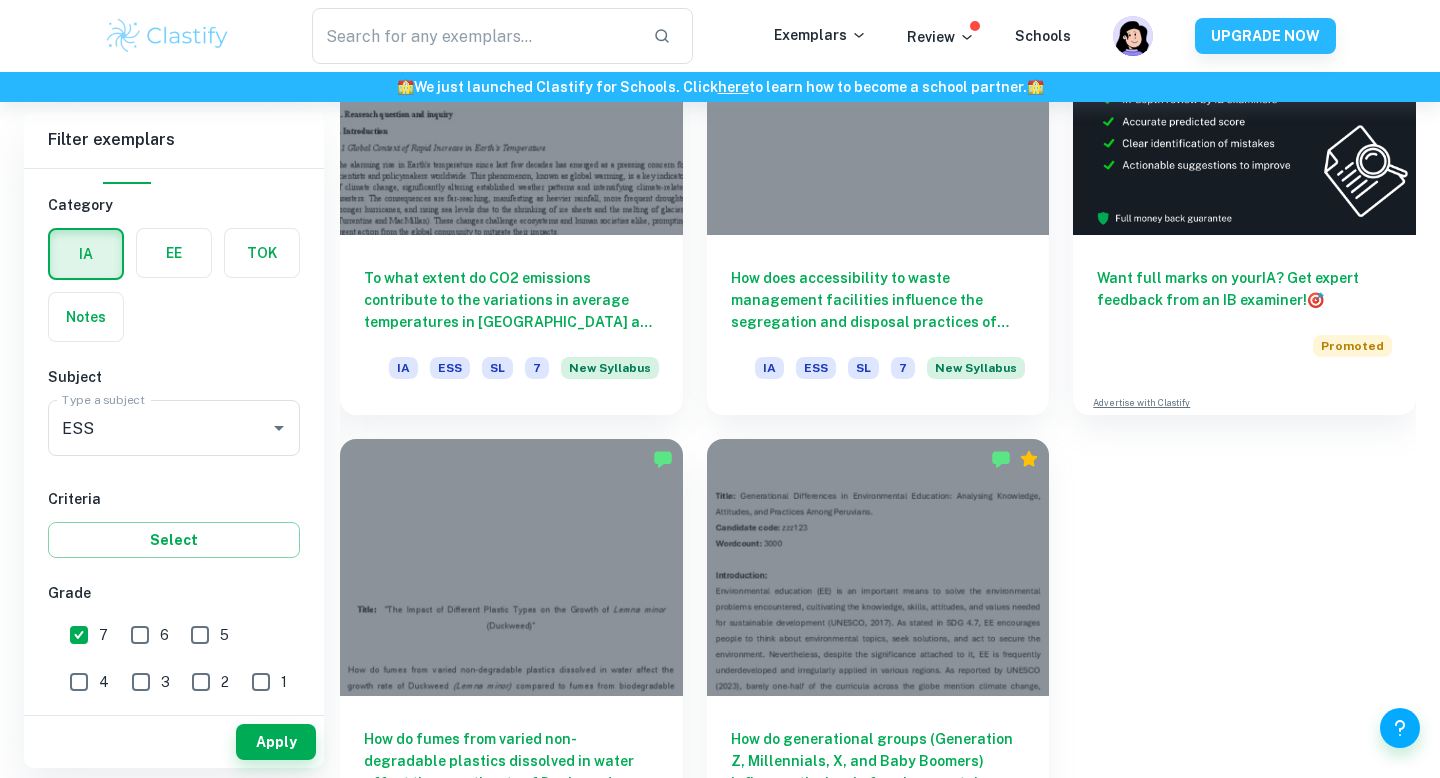scroll, scrollTop: 718, scrollLeft: 0, axis: vertical 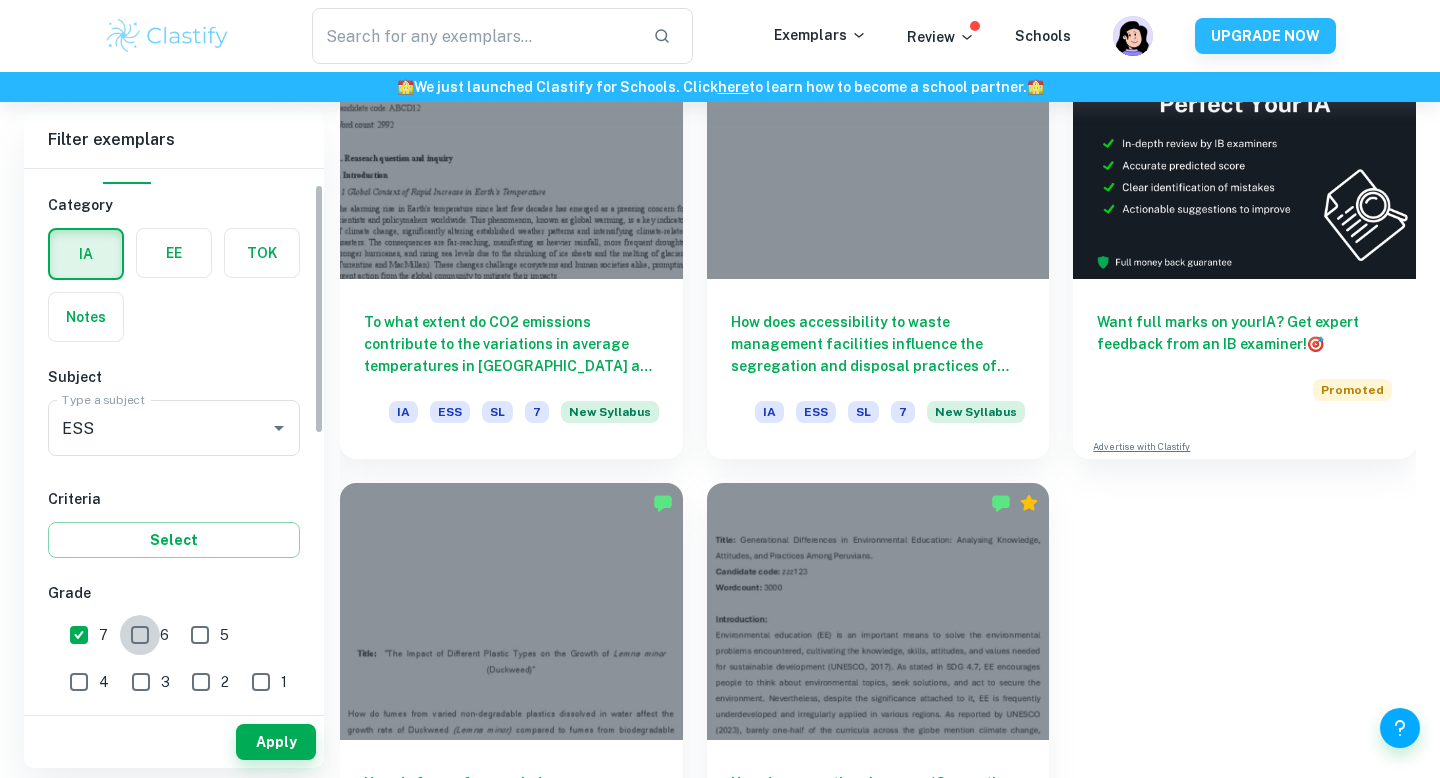 click on "6" at bounding box center (140, 635) 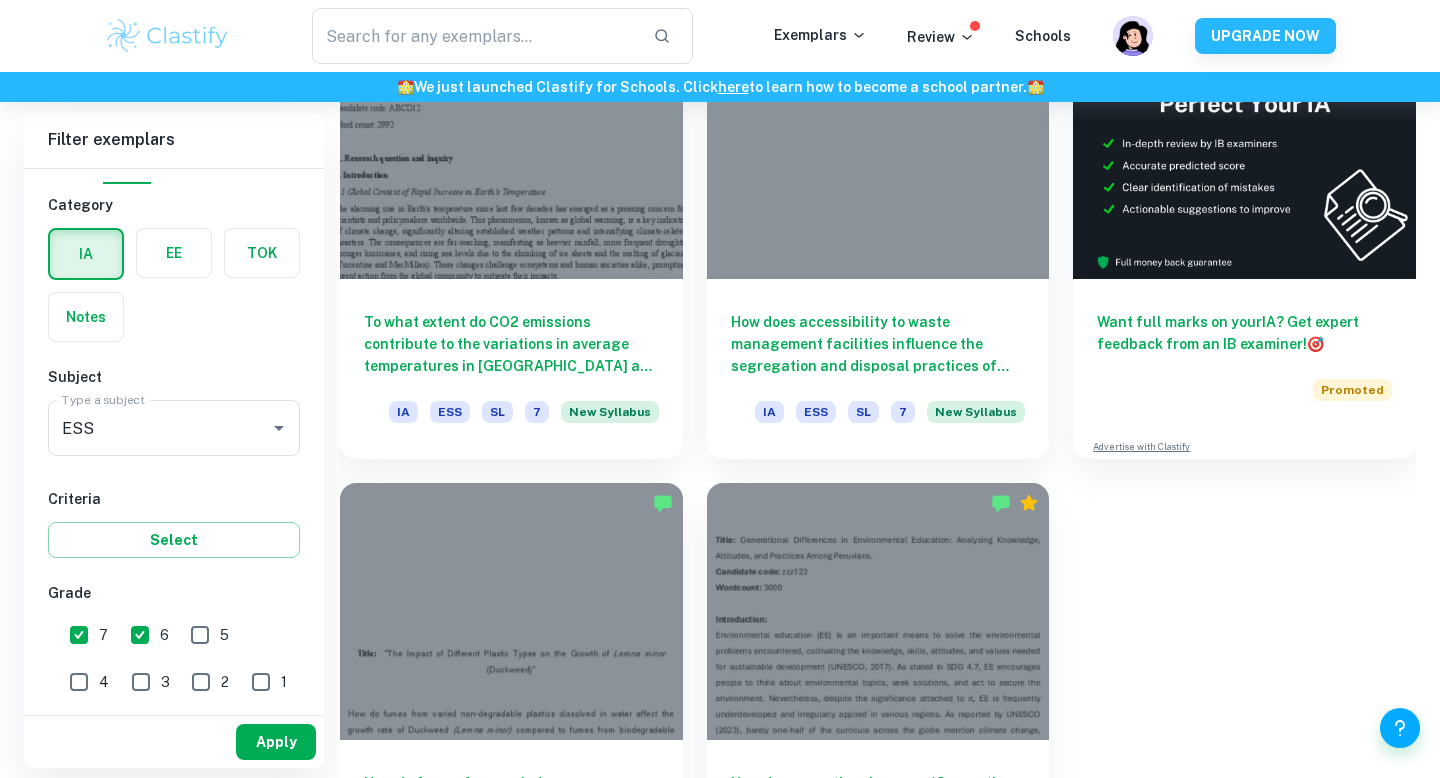click on "Apply" at bounding box center (276, 742) 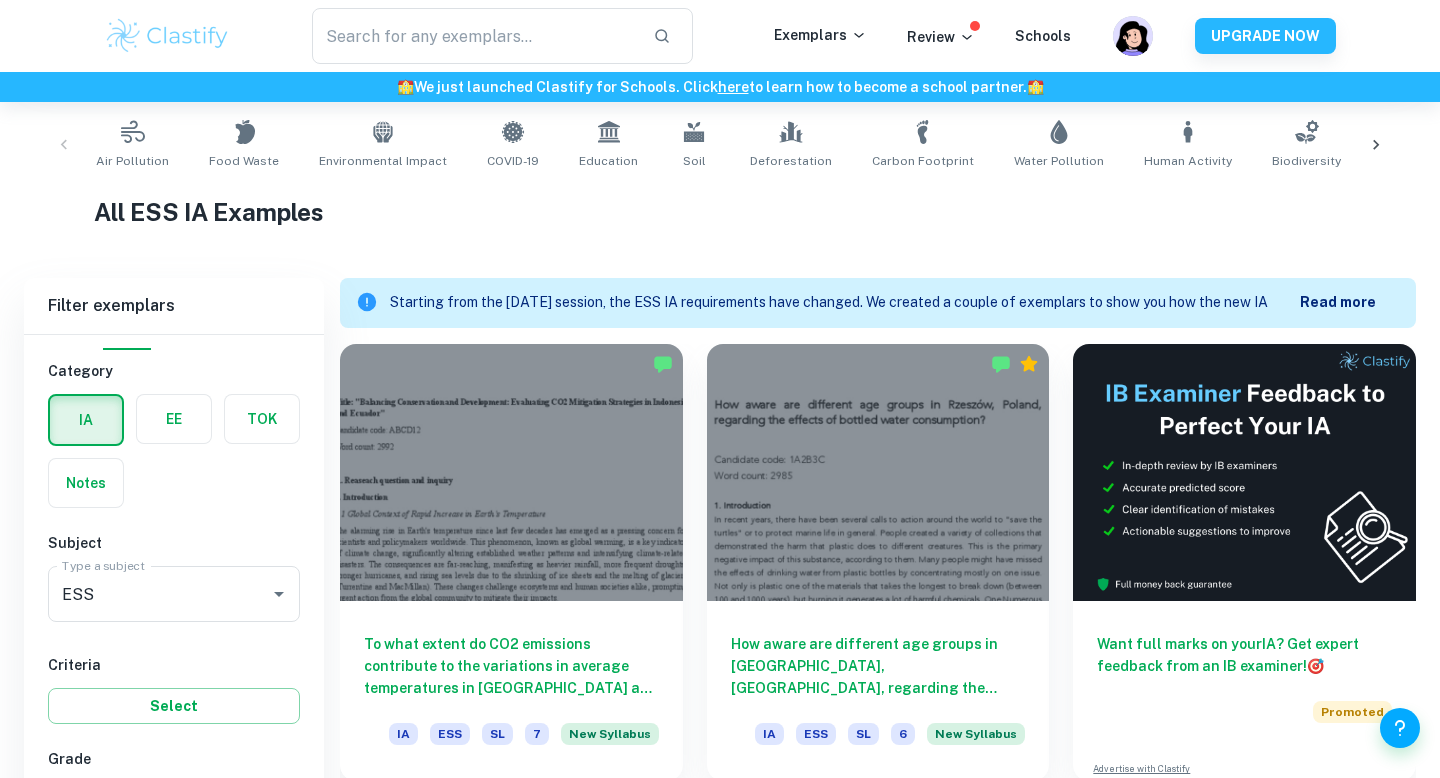 scroll, scrollTop: 32, scrollLeft: 0, axis: vertical 